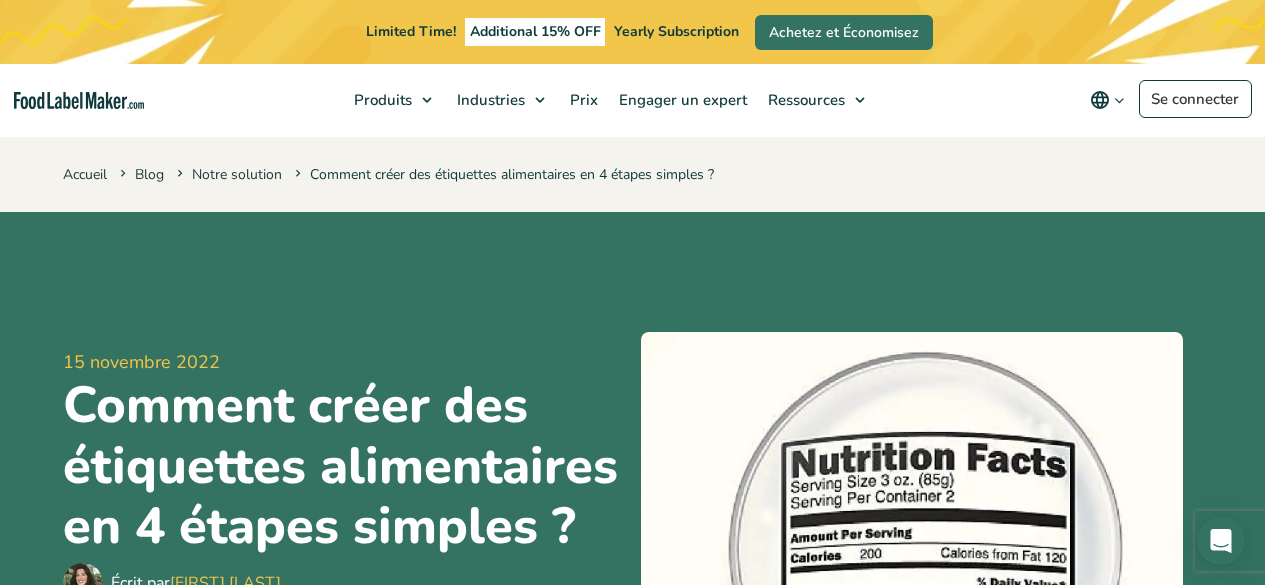 scroll, scrollTop: 639, scrollLeft: 0, axis: vertical 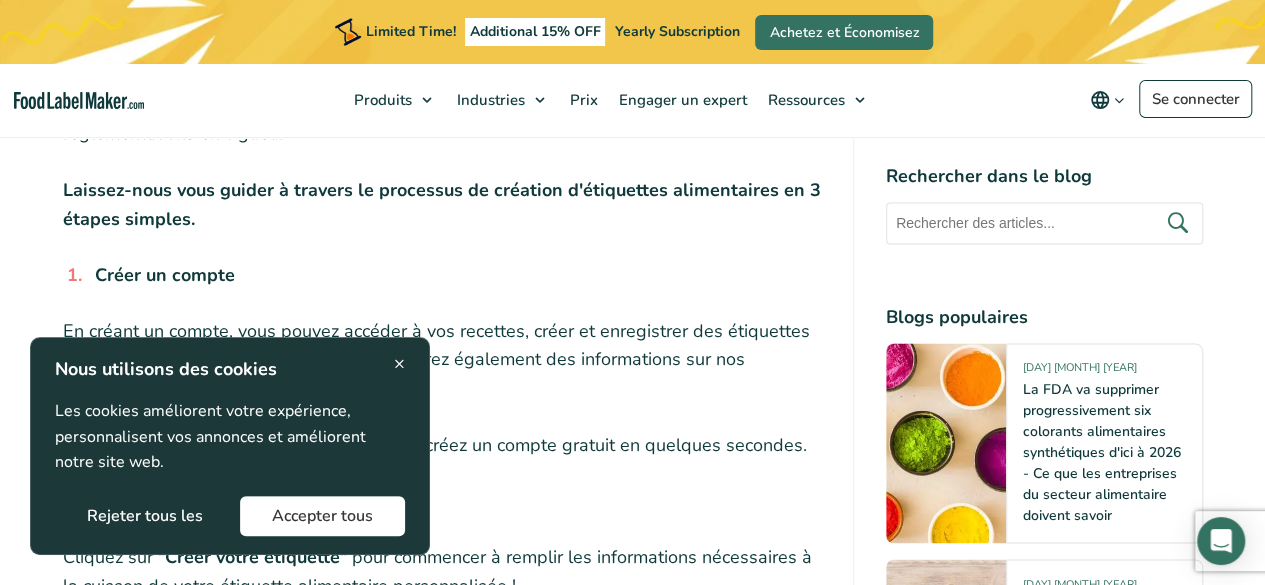 click on "× Nous utilisons des cookies Les cookies améliorent votre expérience, personnalisent vos annonces et améliorent notre site web. Rejeter tous les Accepter tous" at bounding box center [230, 446] 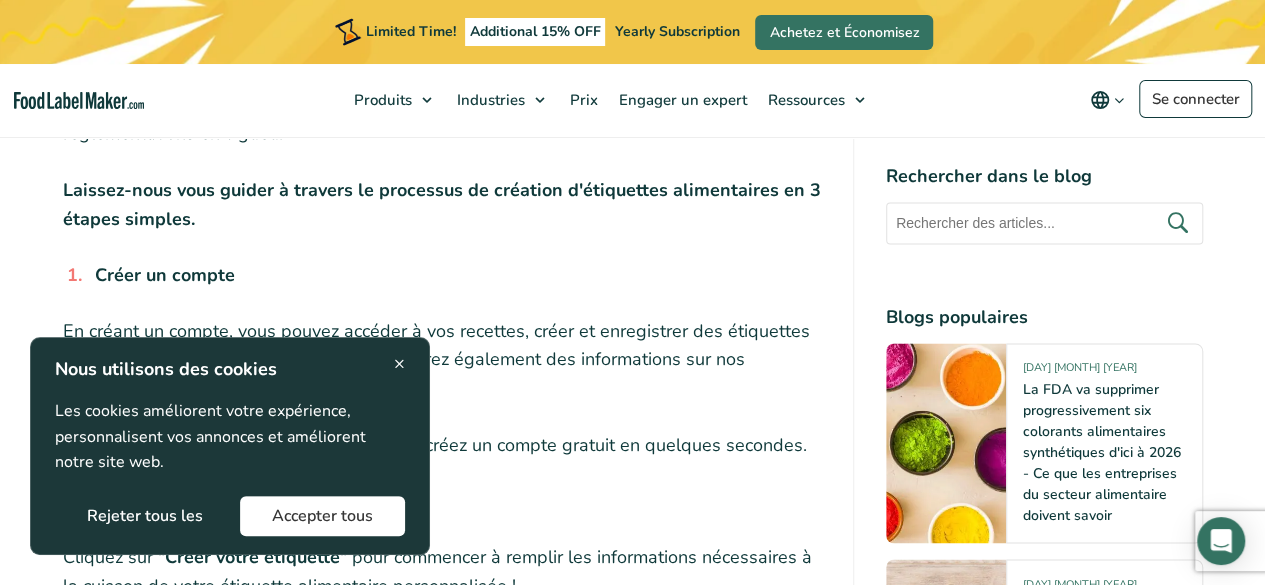click on "Accepter tous" at bounding box center [322, 516] 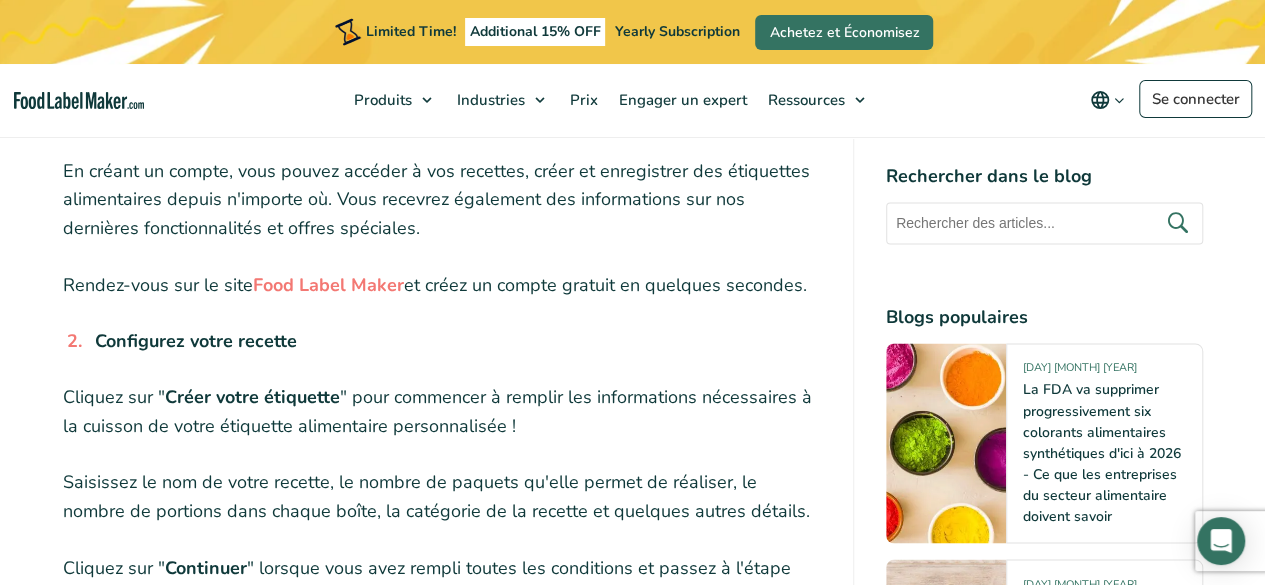 scroll, scrollTop: 1480, scrollLeft: 0, axis: vertical 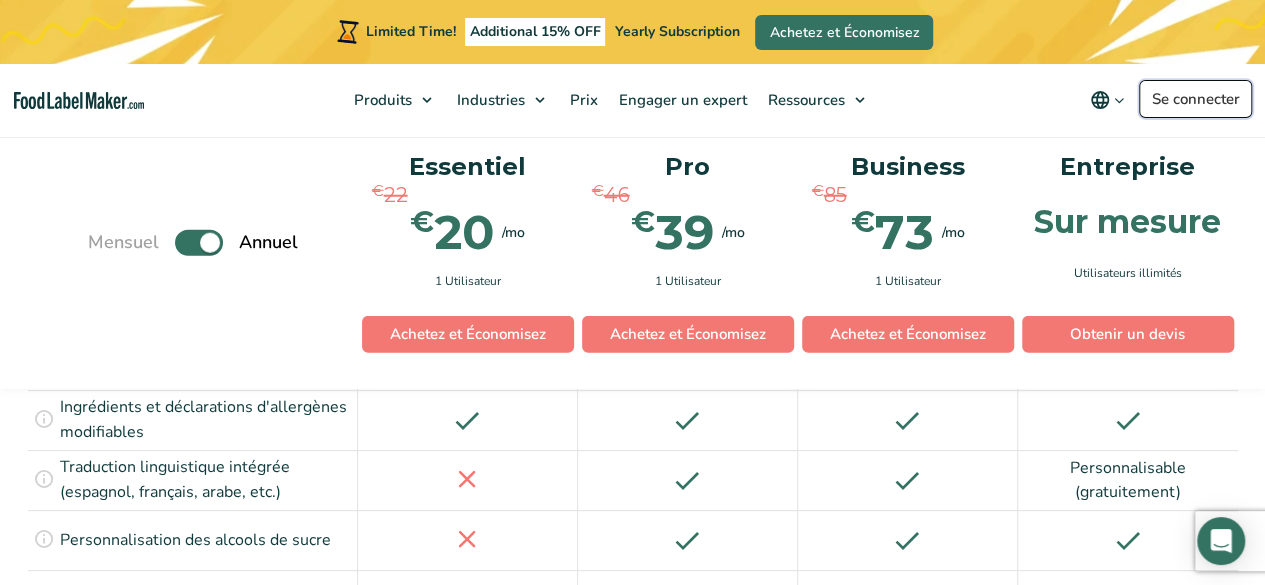 click on "Se connecter" at bounding box center [1195, 99] 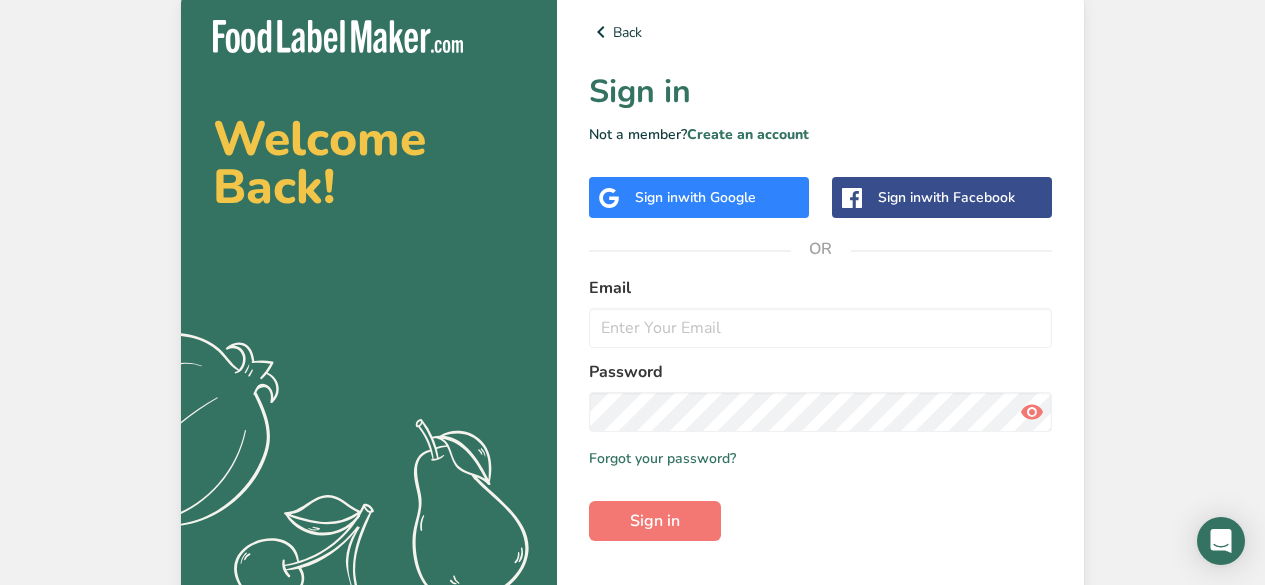 scroll, scrollTop: 0, scrollLeft: 0, axis: both 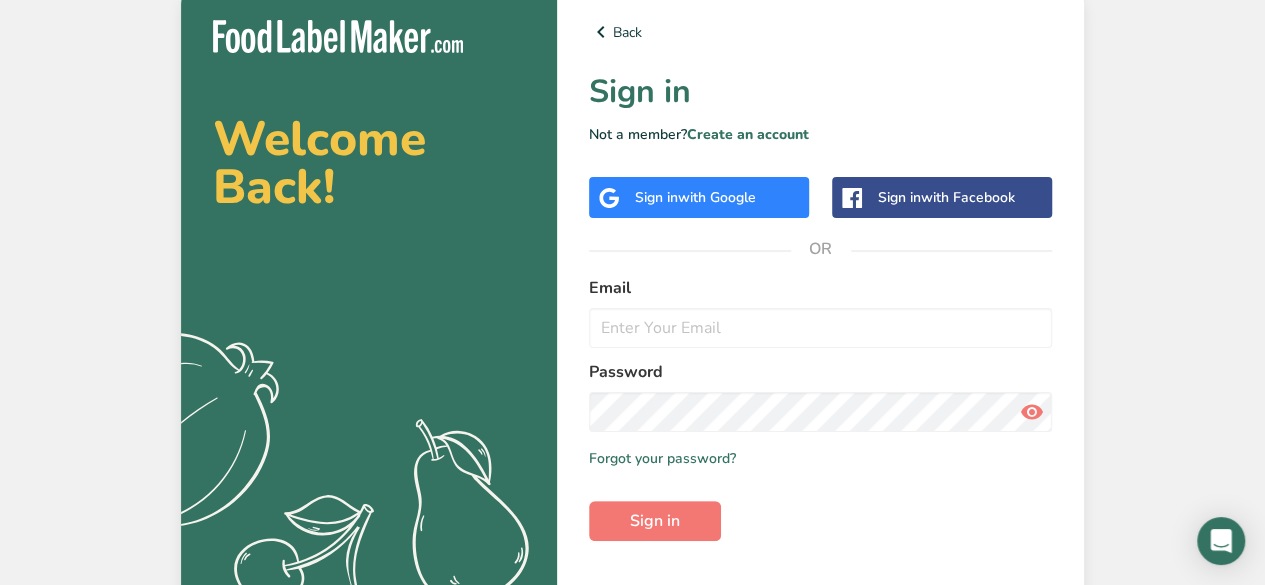 click on "with Google" at bounding box center [717, 197] 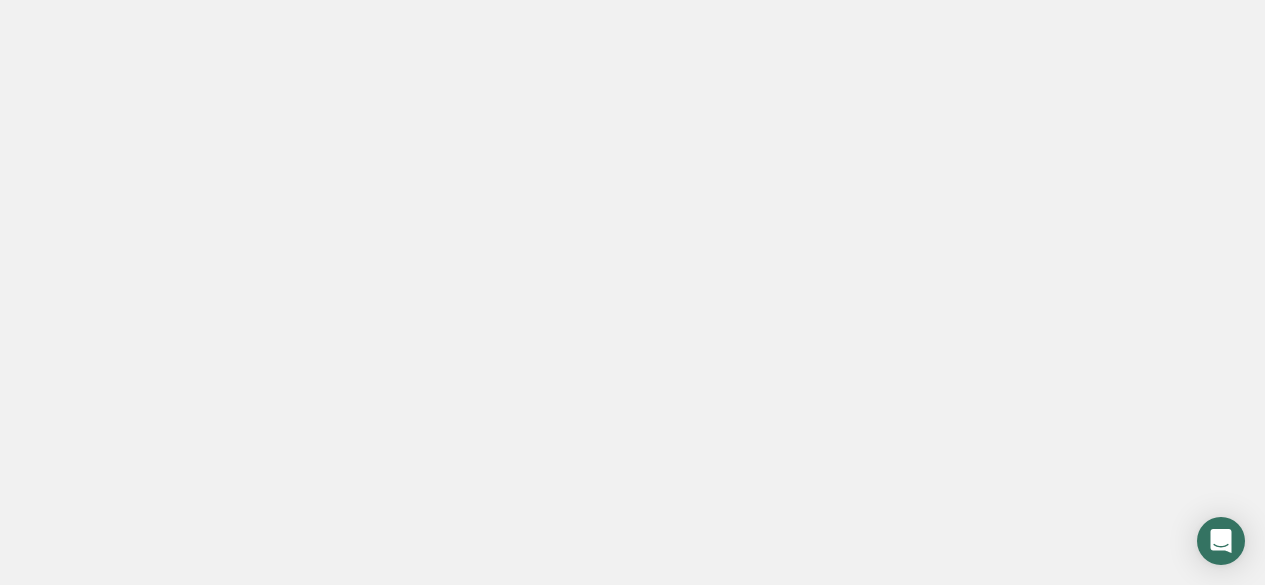 scroll, scrollTop: 0, scrollLeft: 0, axis: both 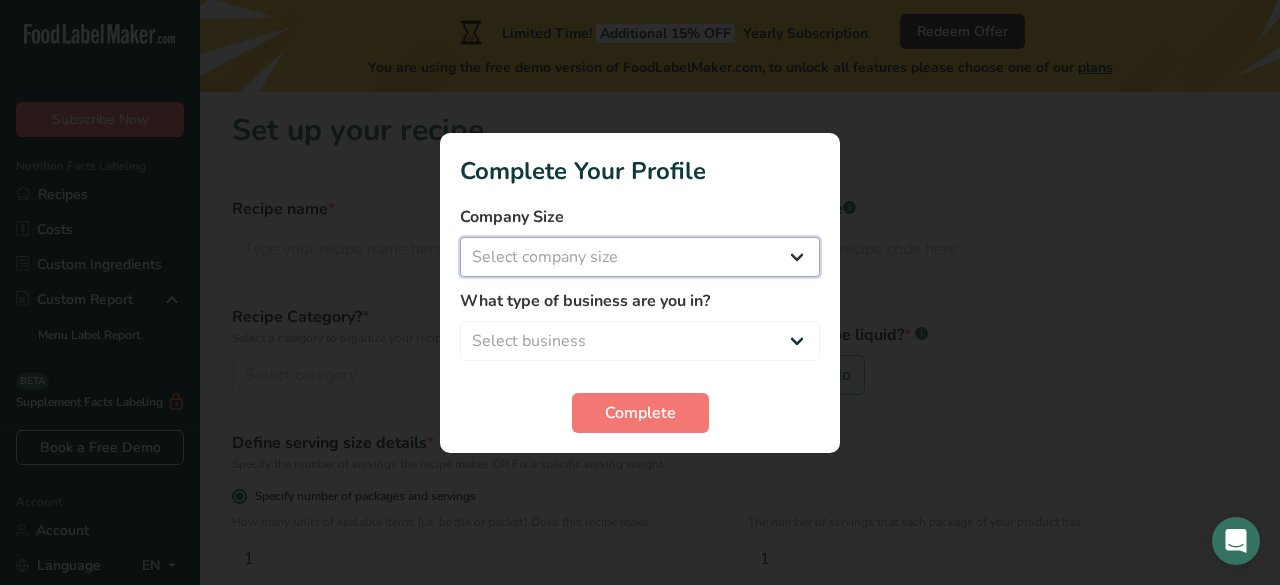 click on "Select company size
Fewer than 10 Employees
10 to 50 Employees
51 to 500 Employees
Over 500 Employees" at bounding box center [640, 257] 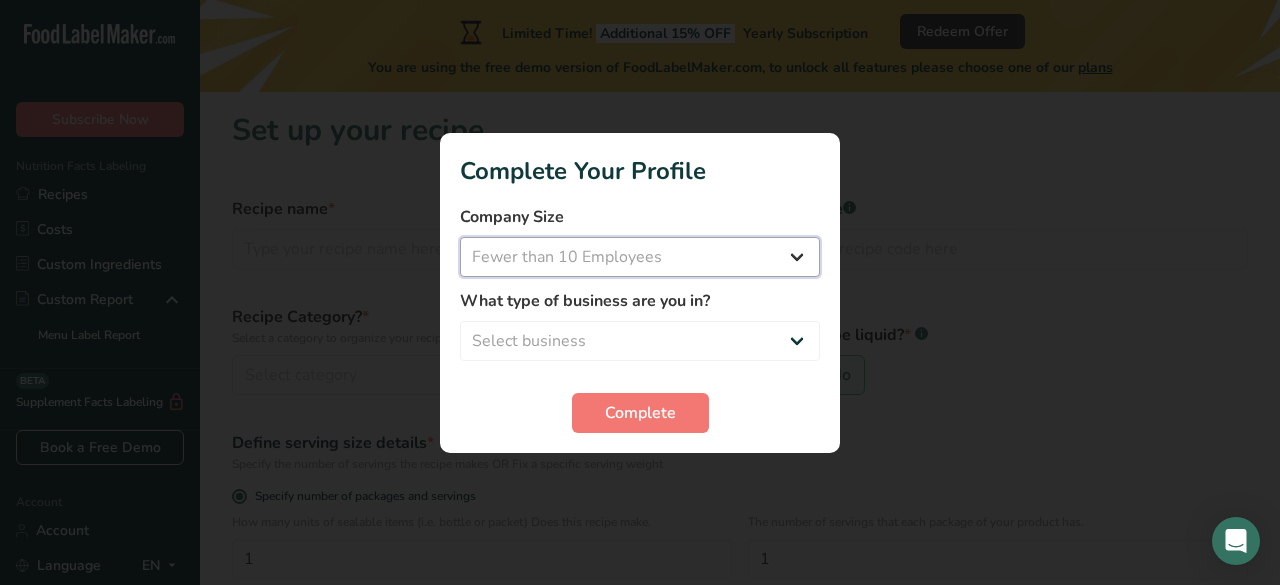 click on "Select company size
Fewer than 10 Employees
10 to 50 Employees
51 to 500 Employees
Over 500 Employees" at bounding box center [640, 257] 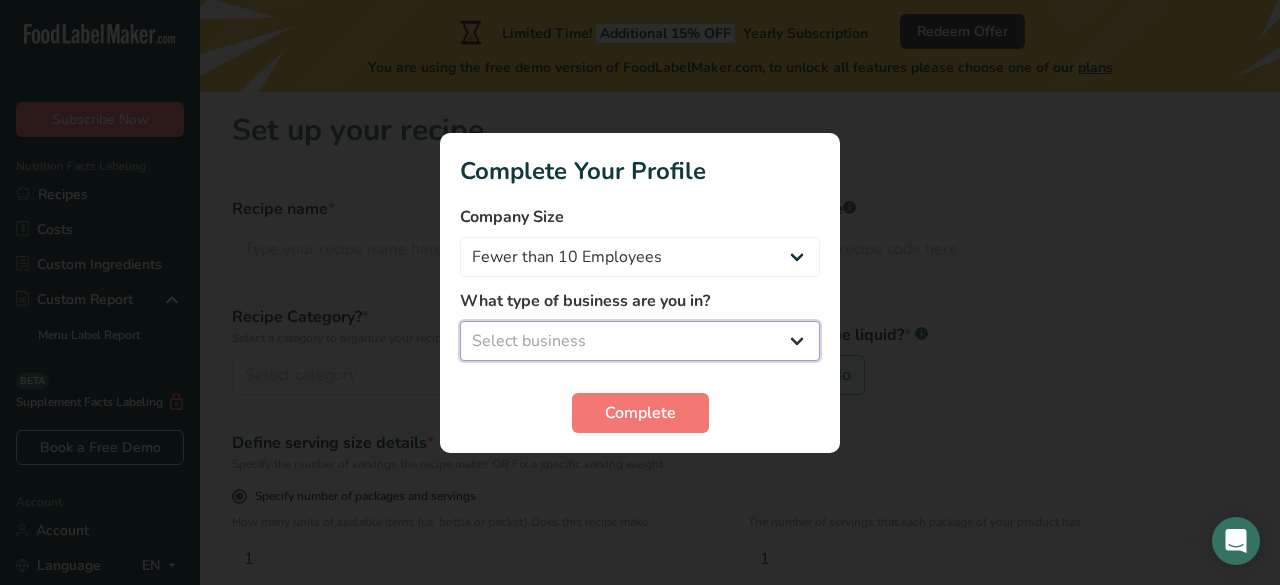 click on "Select business
Packaged Food Manufacturer
Restaurant & Cafe
Bakery
Meal Plans & Catering Company
Nutritionist
Food Blogger
Personal Trainer
Other" at bounding box center (640, 341) 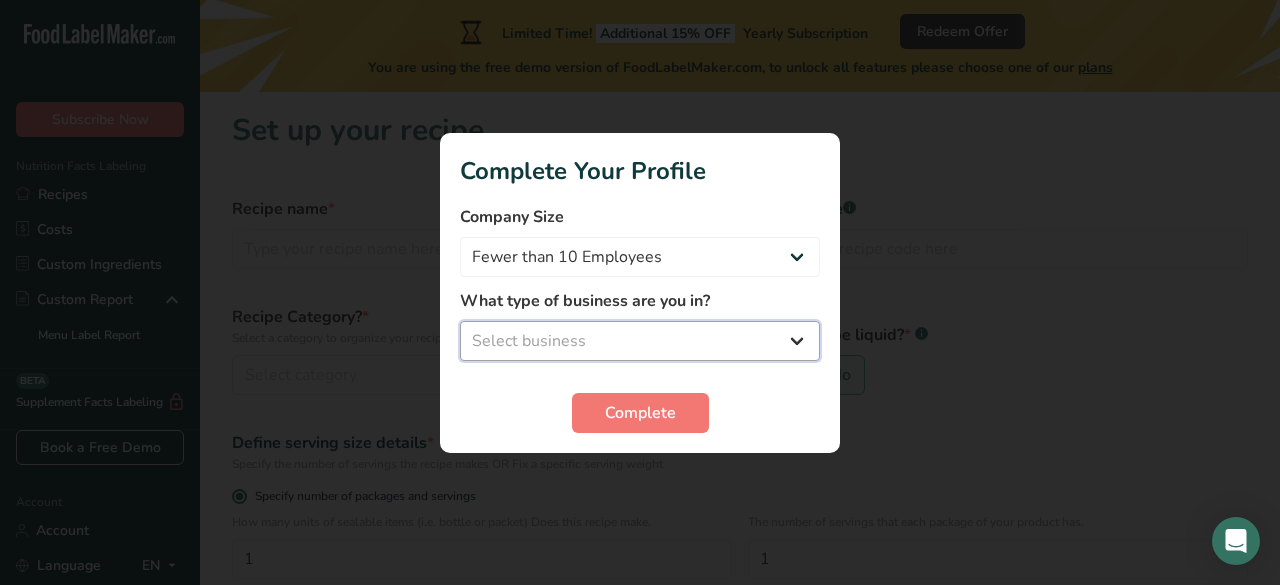 select on "1" 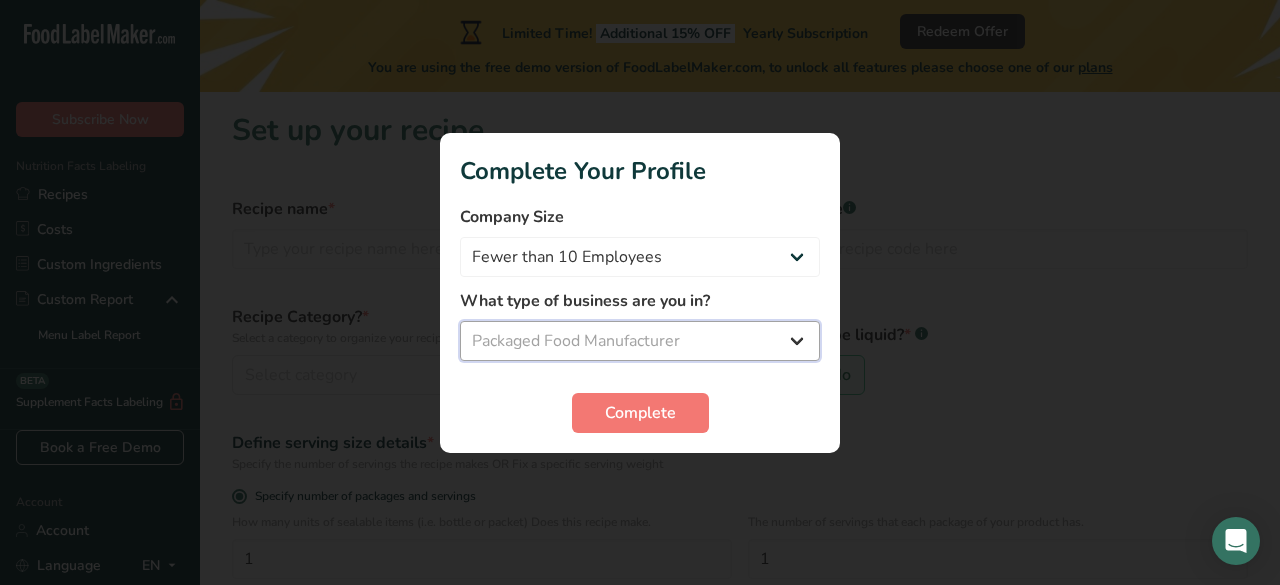 click on "Select business
Packaged Food Manufacturer
Restaurant & Cafe
Bakery
Meal Plans & Catering Company
Nutritionist
Food Blogger
Personal Trainer
Other" at bounding box center (640, 341) 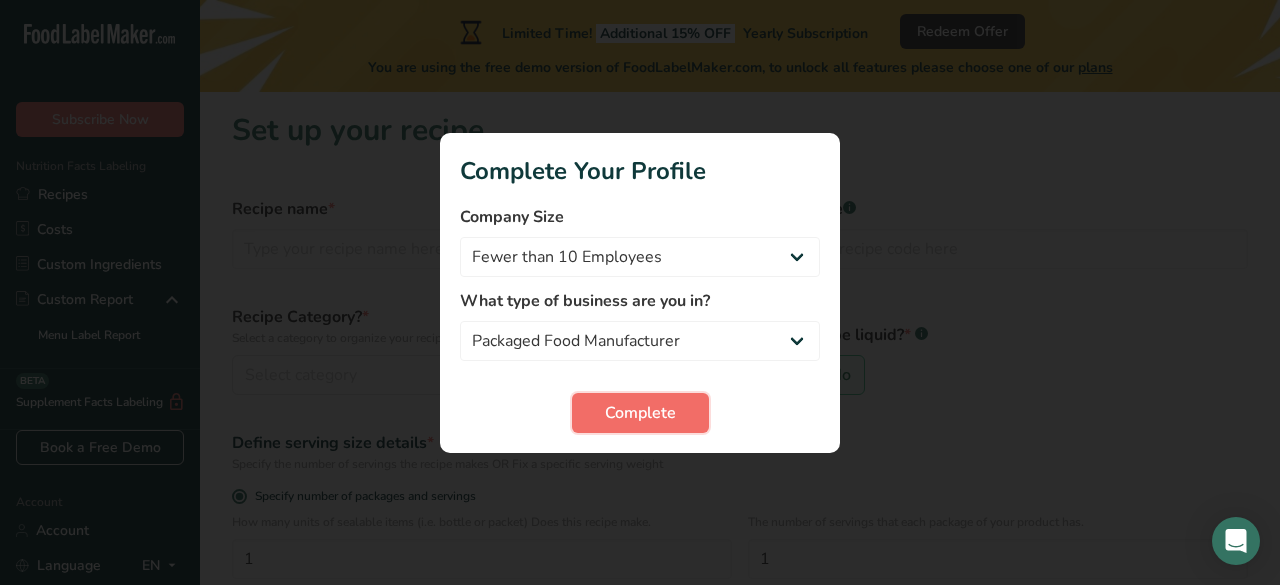 click on "Complete" at bounding box center (640, 413) 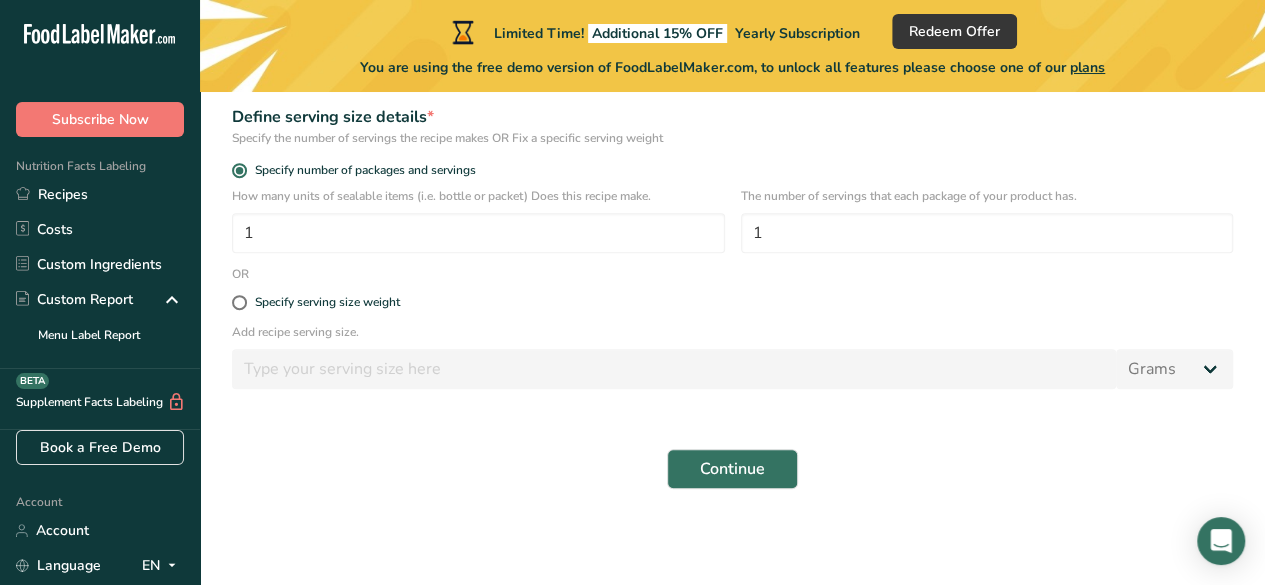scroll, scrollTop: 0, scrollLeft: 0, axis: both 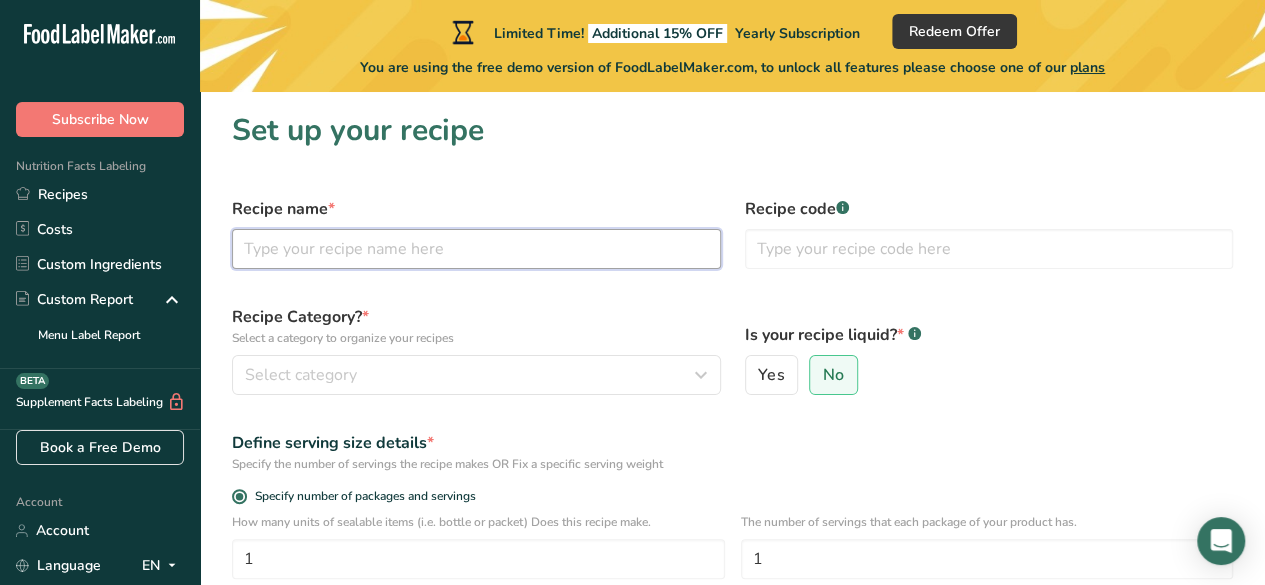click at bounding box center (476, 249) 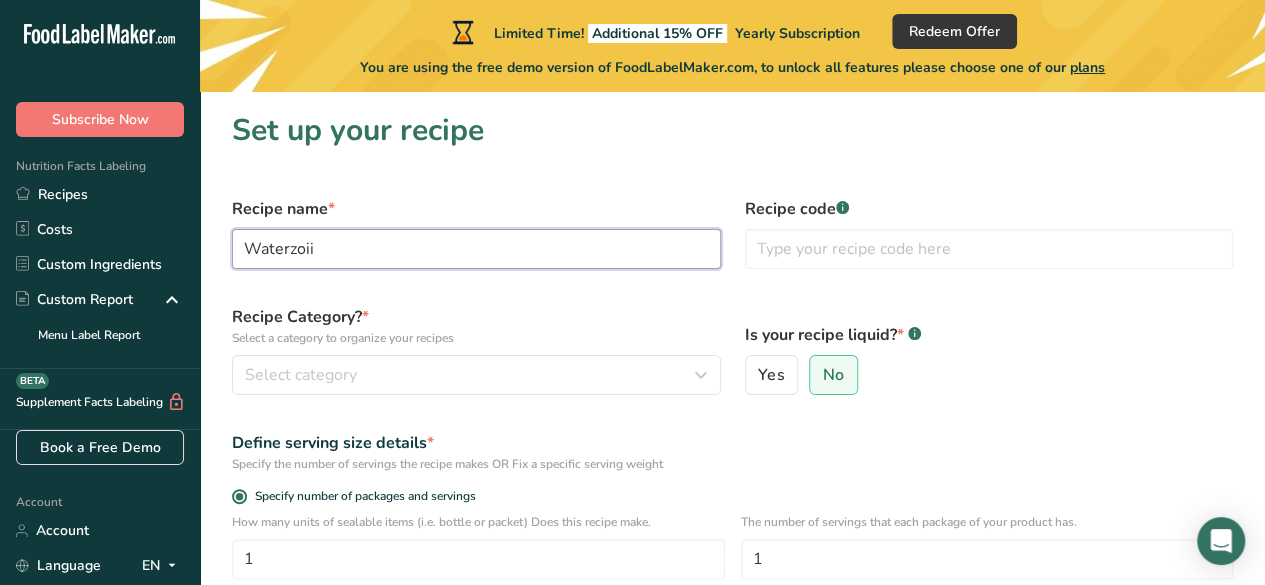 type on "Waterzoii" 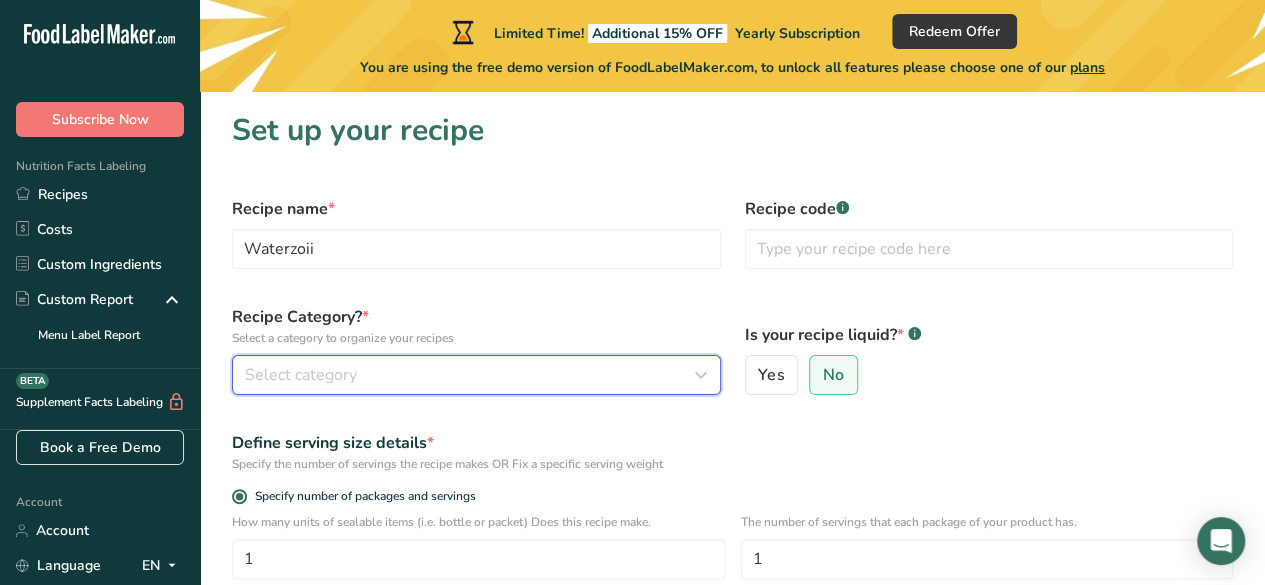 click on "Select category" at bounding box center (470, 375) 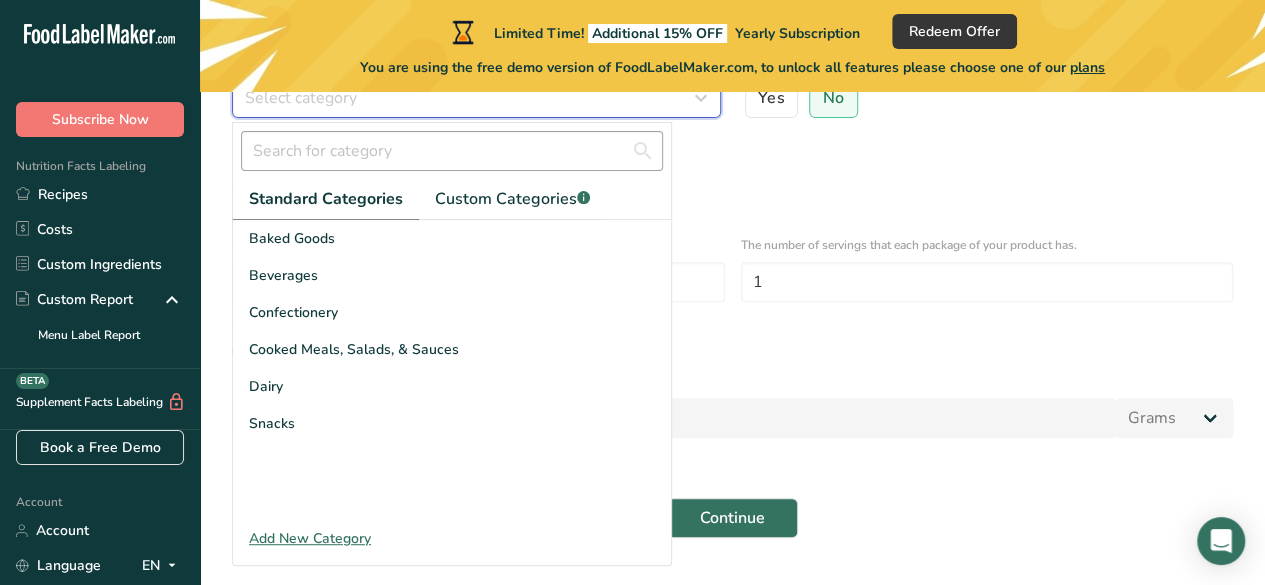 scroll, scrollTop: 278, scrollLeft: 0, axis: vertical 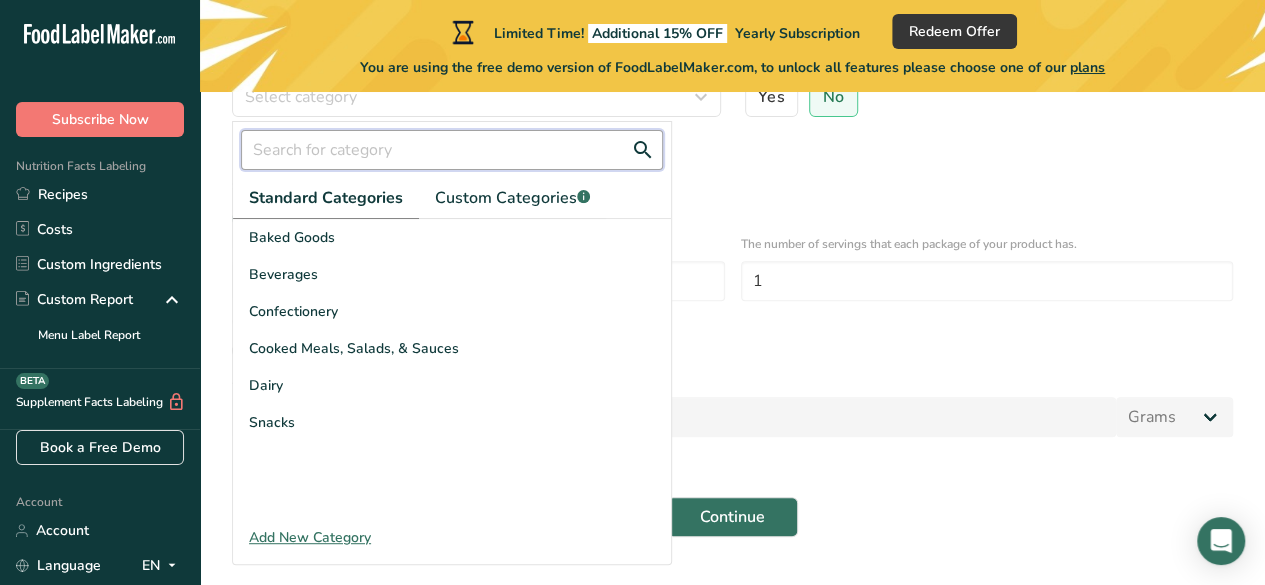 drag, startPoint x: 340, startPoint y: 147, endPoint x: 324, endPoint y: 157, distance: 18.867962 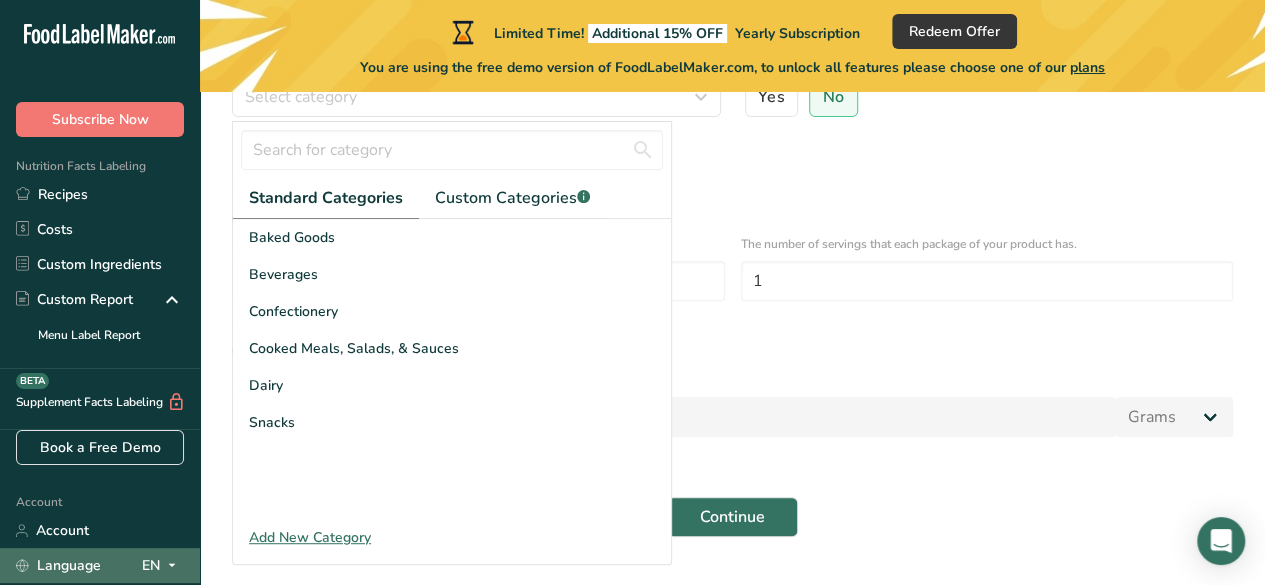 click at bounding box center (172, 565) 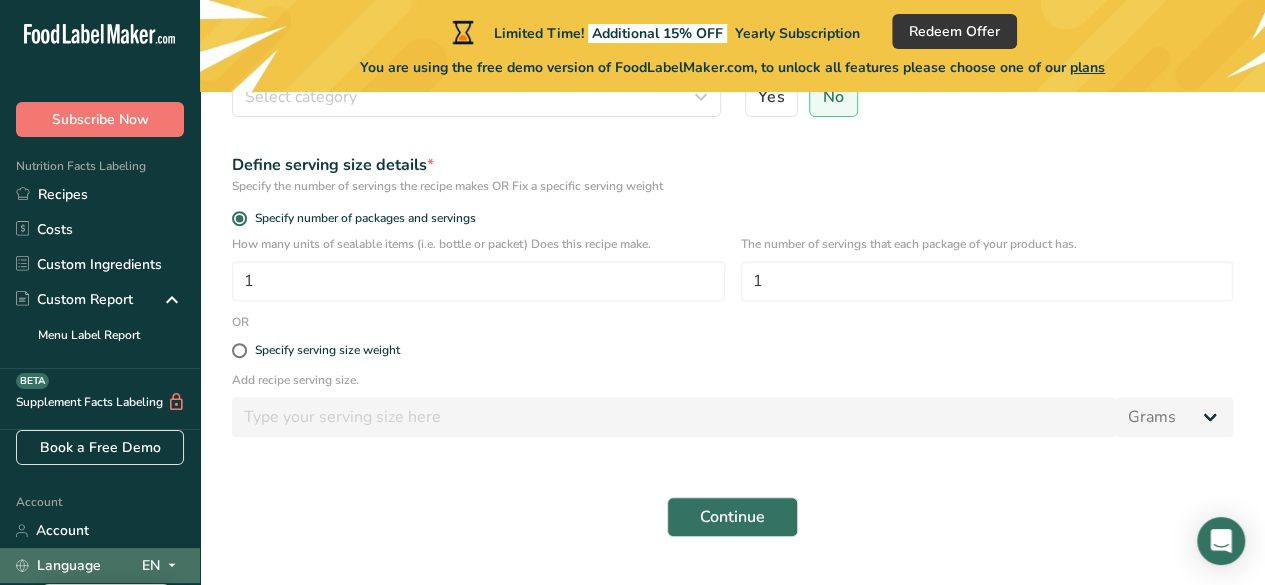click on "Language
EN" at bounding box center [100, 565] 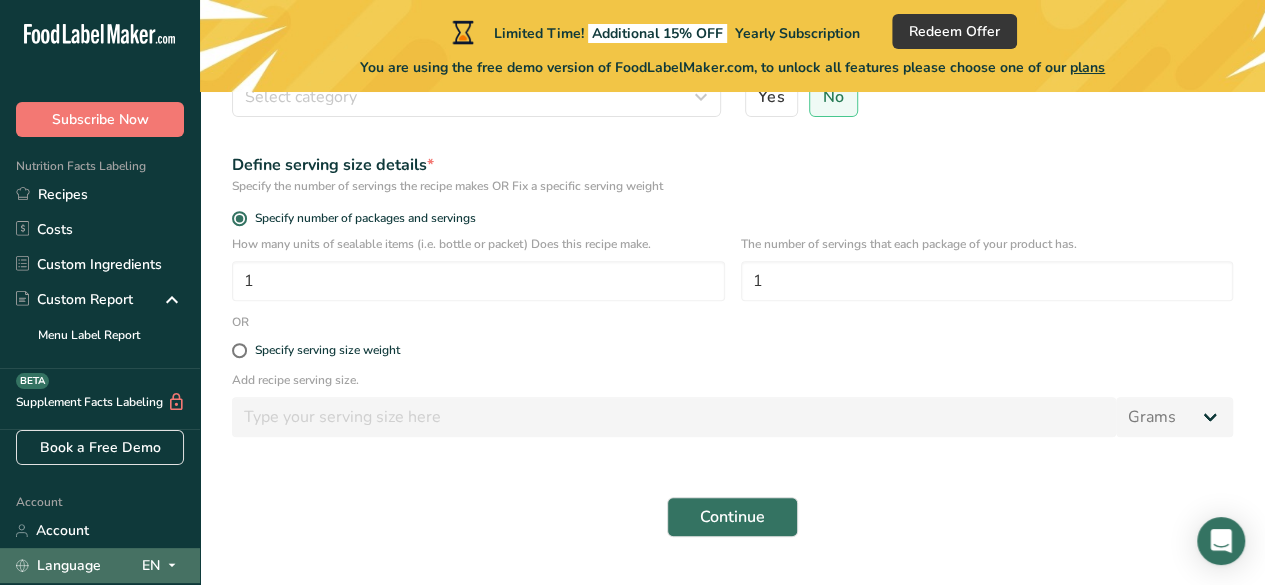click on "Language
EN" at bounding box center (100, 565) 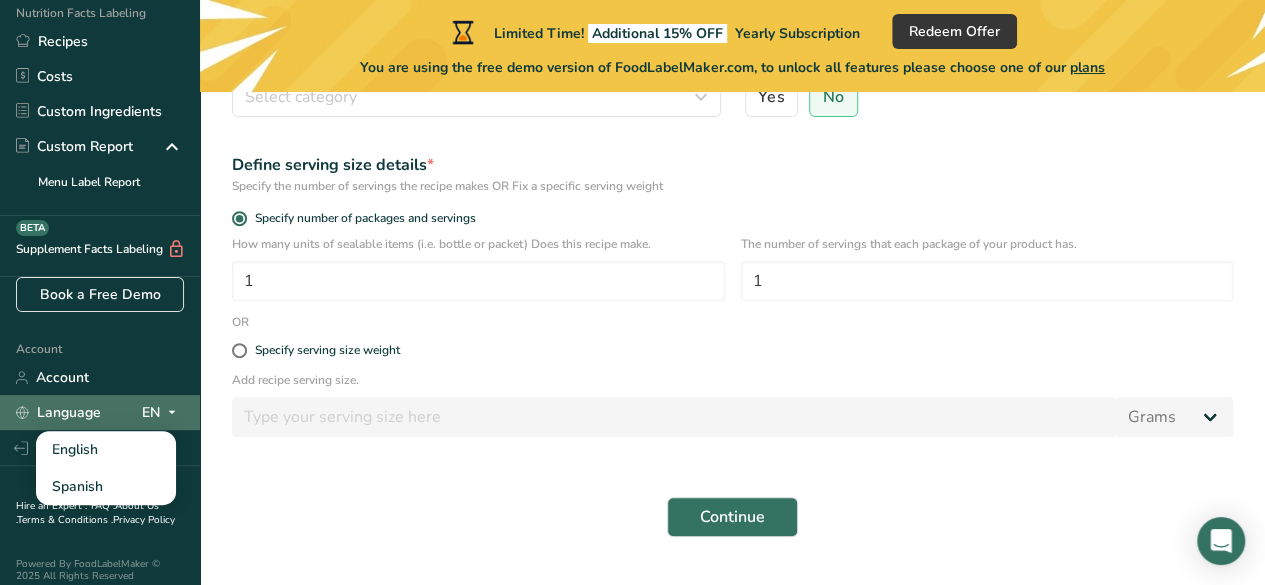 scroll, scrollTop: 154, scrollLeft: 0, axis: vertical 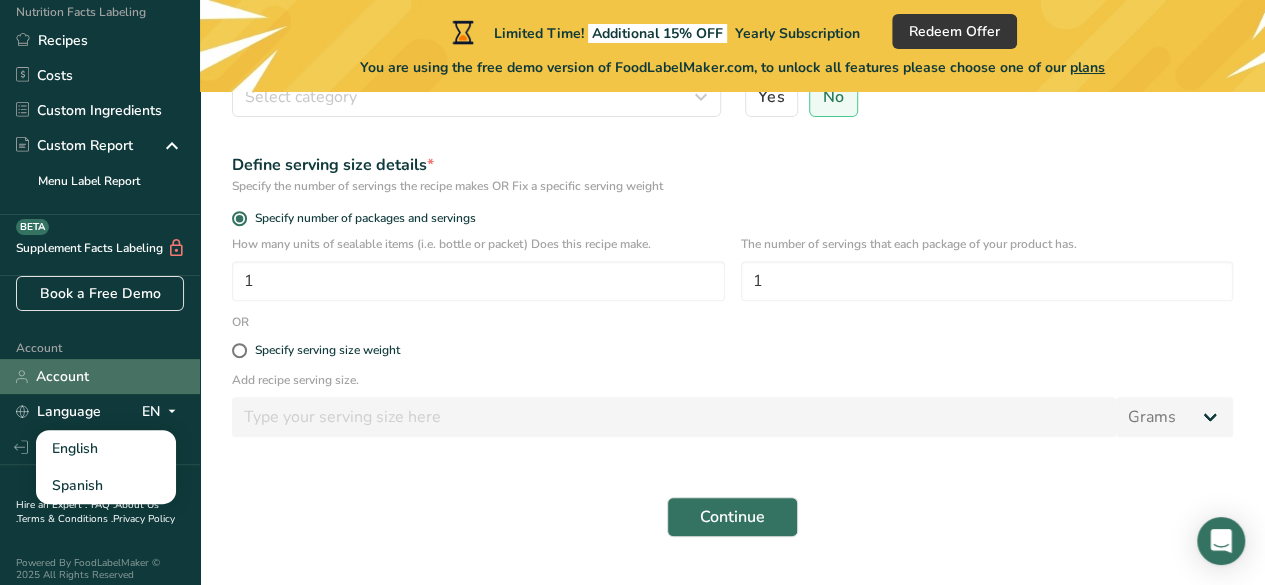 click on "Account" at bounding box center (100, 376) 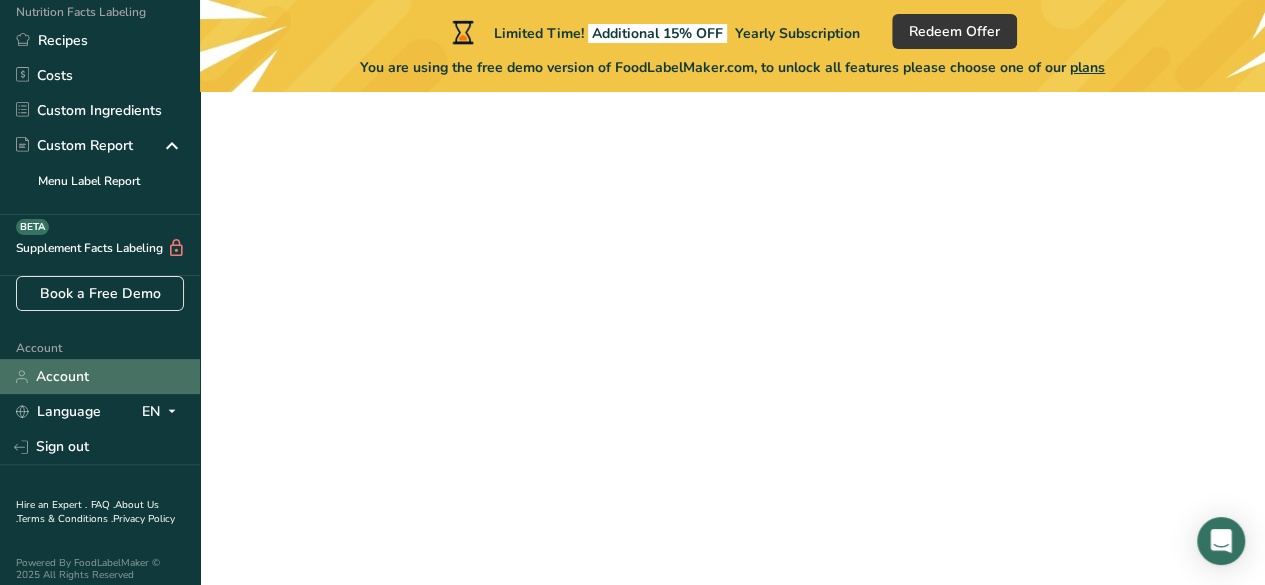 scroll, scrollTop: 92, scrollLeft: 0, axis: vertical 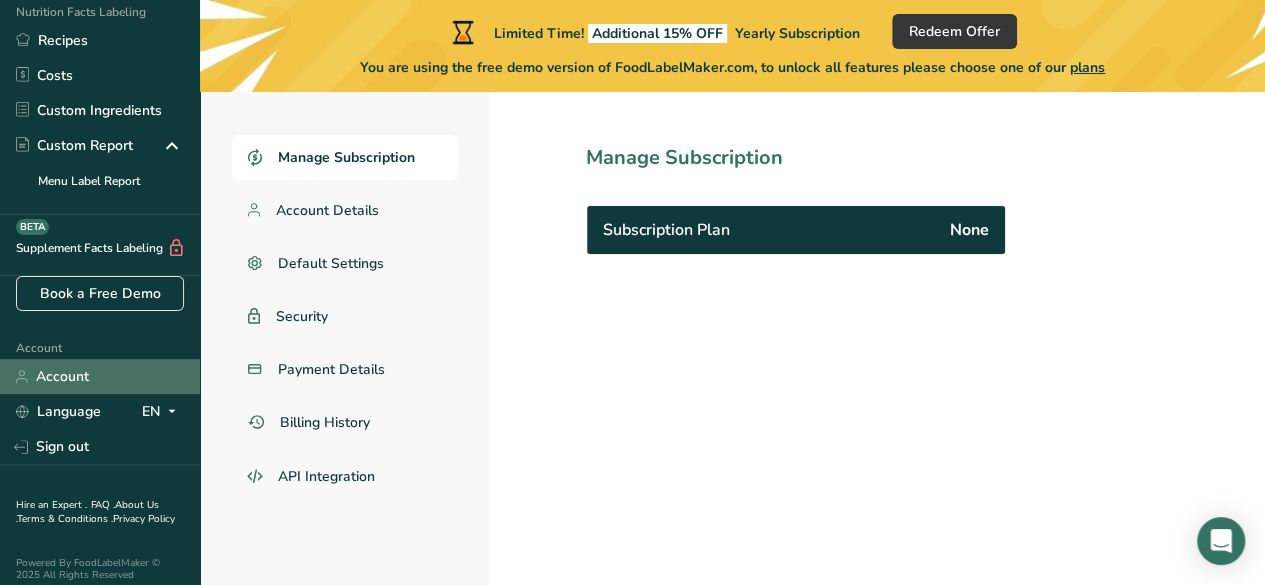 click on "Account" at bounding box center [100, 376] 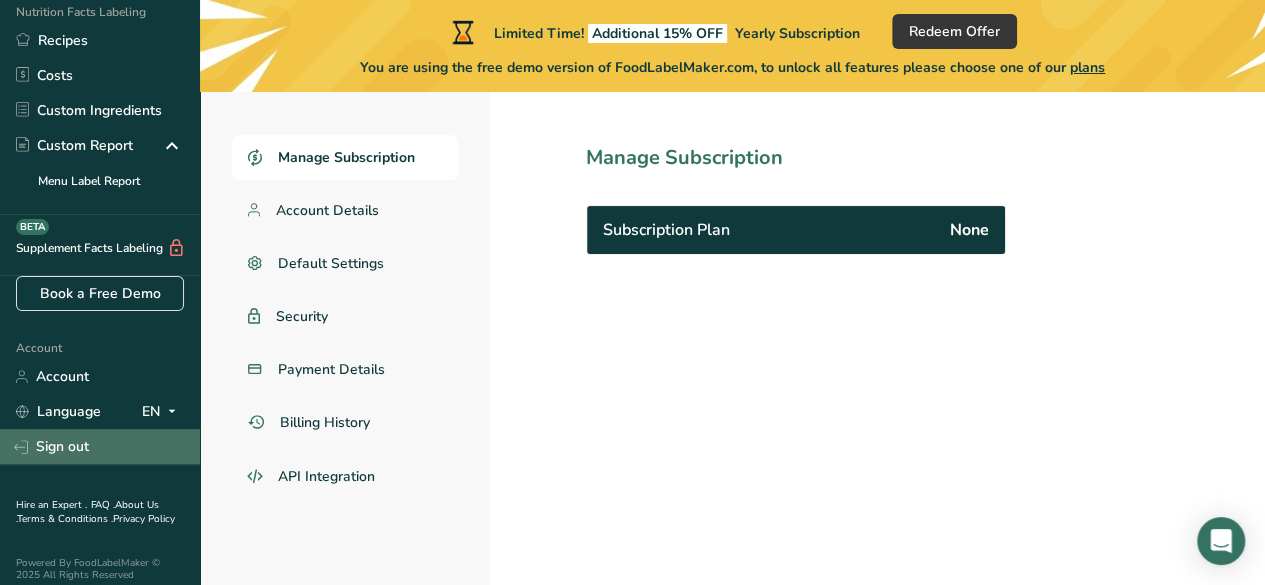 click on "Sign out" at bounding box center (100, 446) 